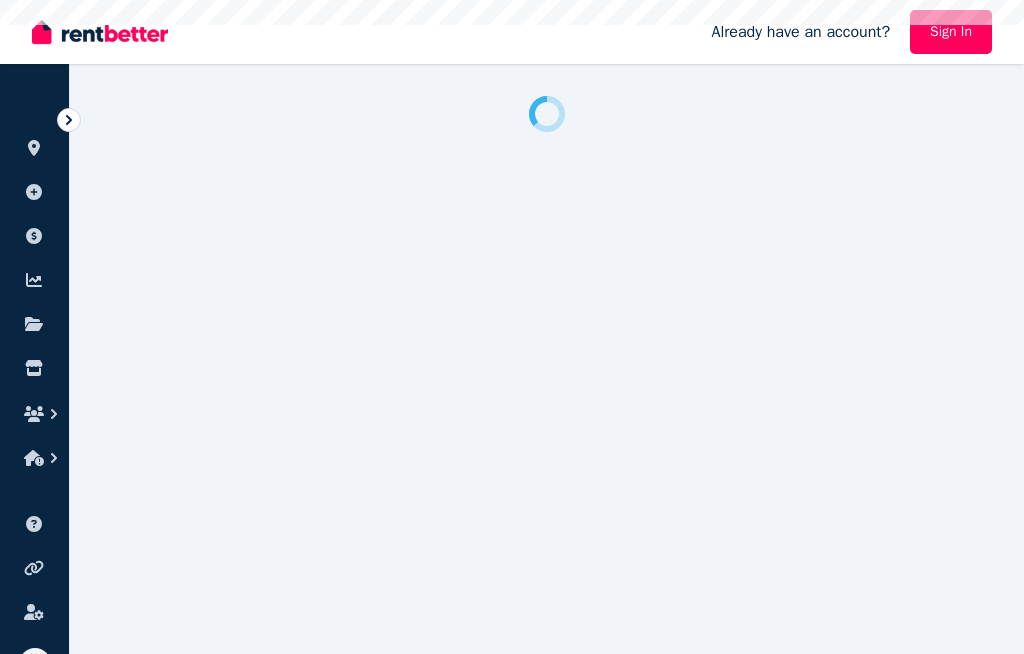 scroll, scrollTop: 0, scrollLeft: 0, axis: both 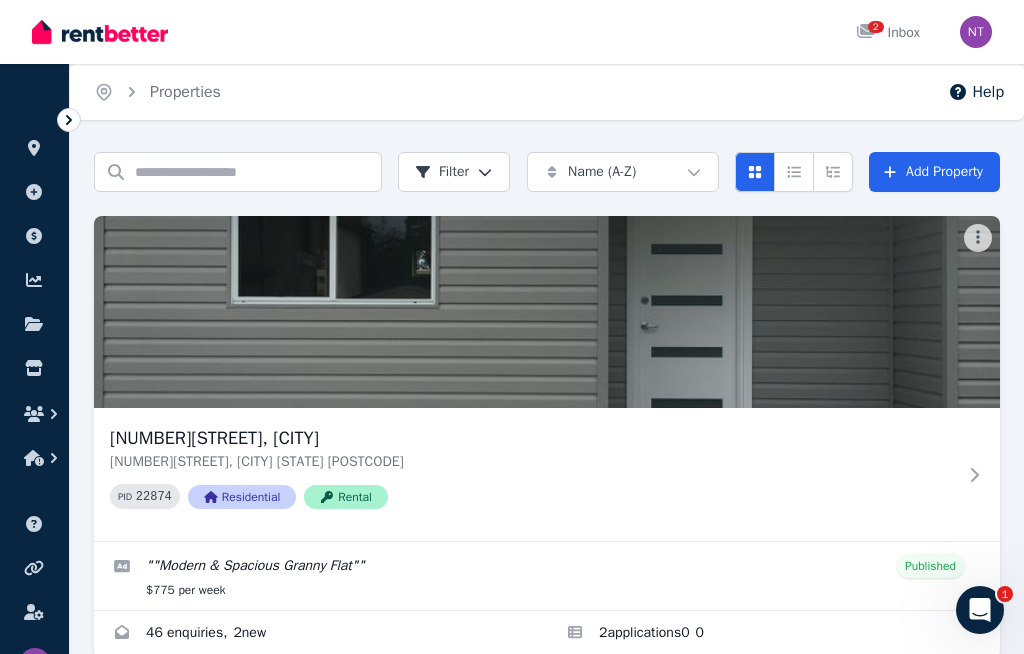 click at bounding box center (547, 312) 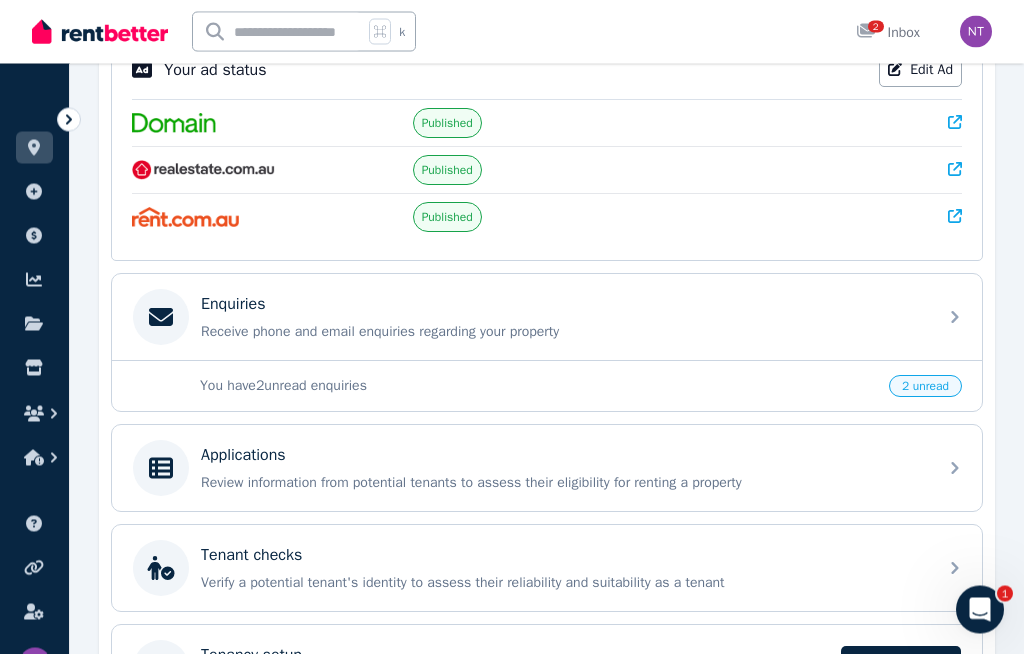 scroll, scrollTop: 443, scrollLeft: 0, axis: vertical 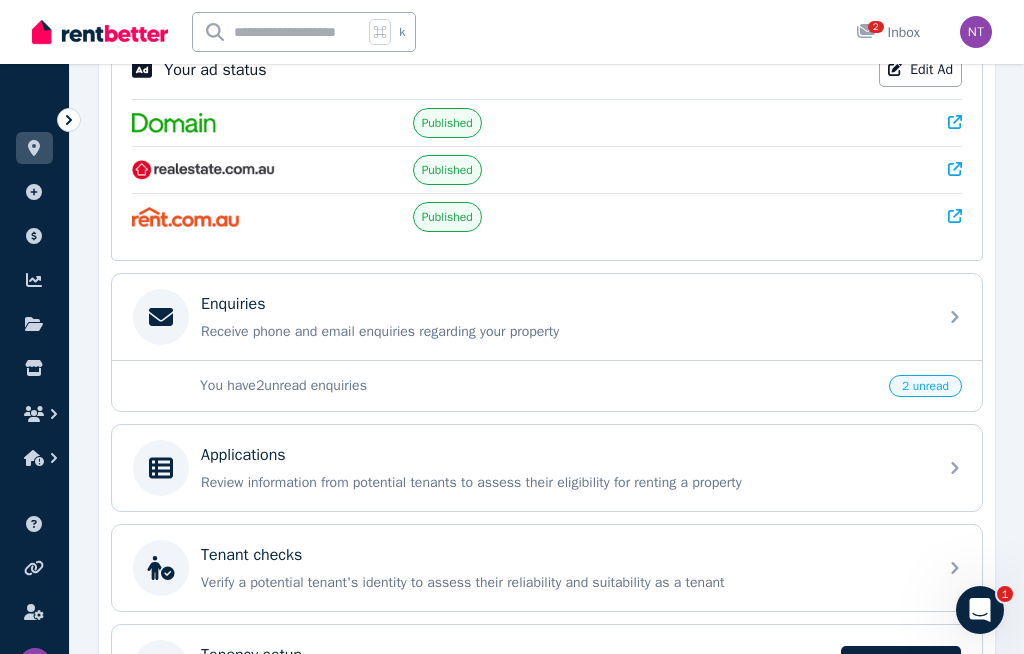 click 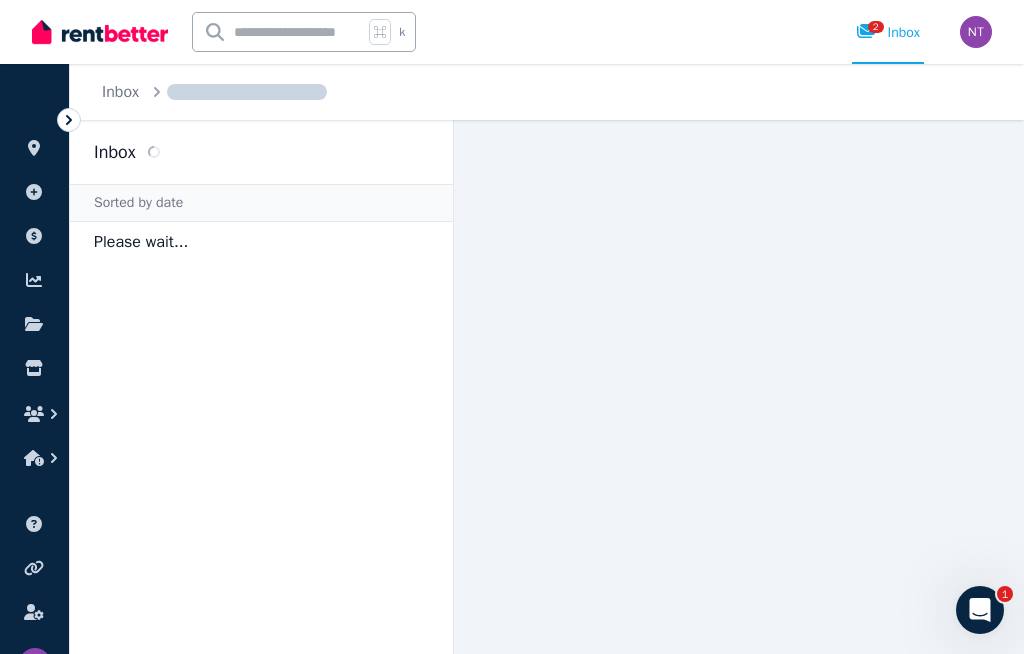 scroll, scrollTop: 0, scrollLeft: 0, axis: both 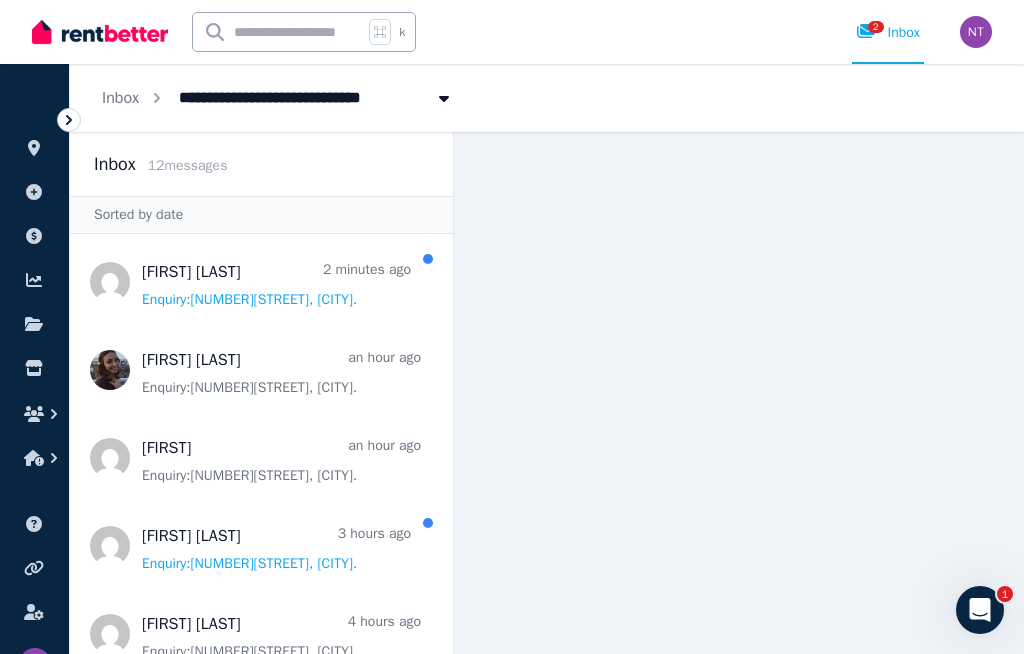 click at bounding box center [261, 282] 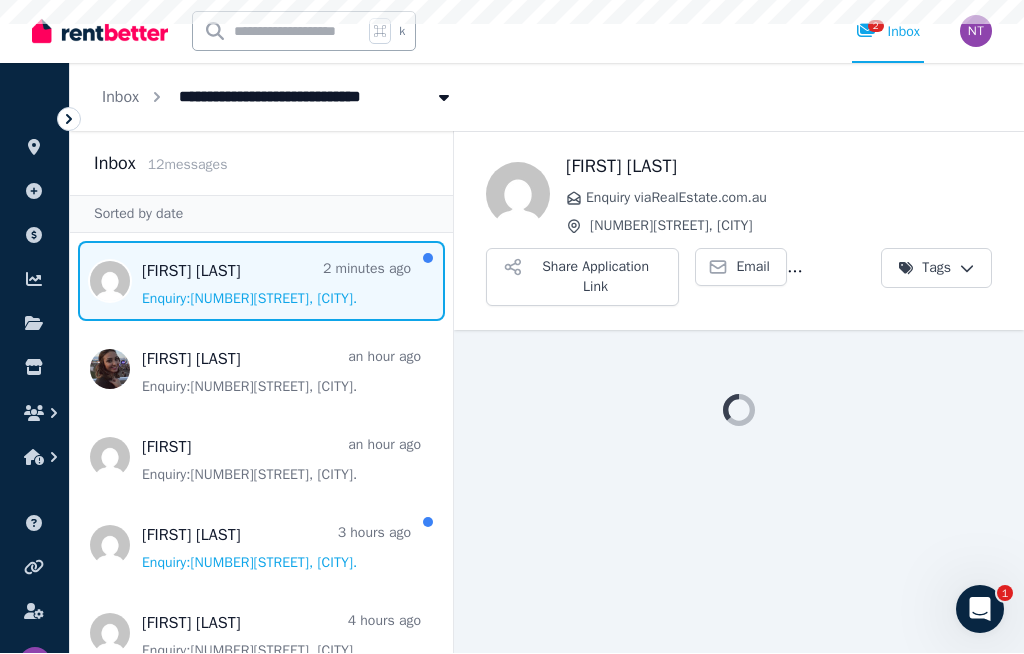 scroll, scrollTop: 69, scrollLeft: 0, axis: vertical 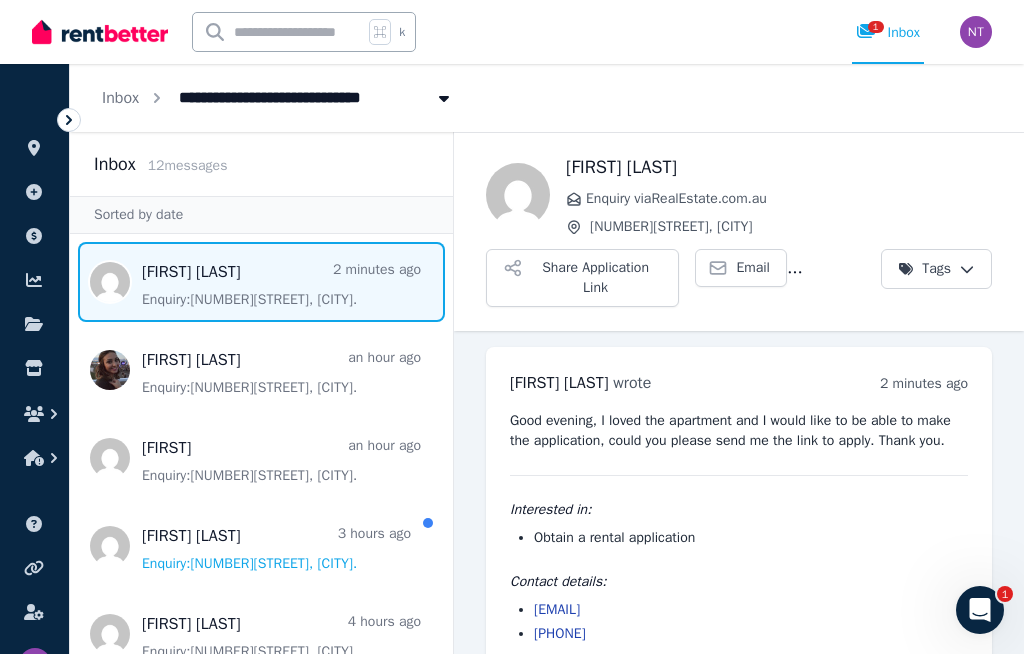 click at bounding box center [261, 546] 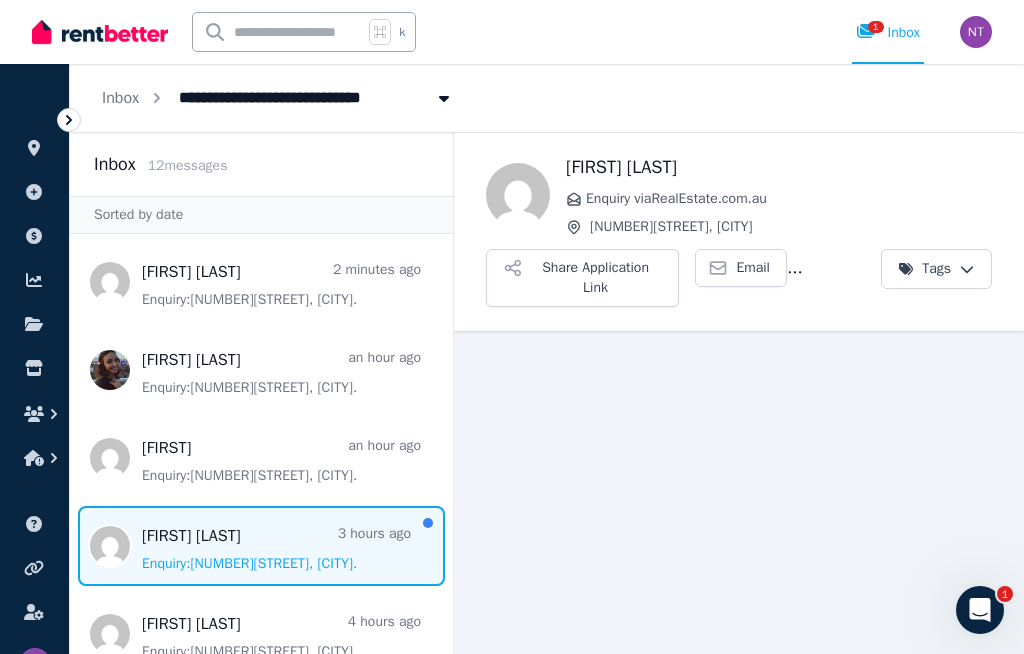 scroll, scrollTop: 69, scrollLeft: 0, axis: vertical 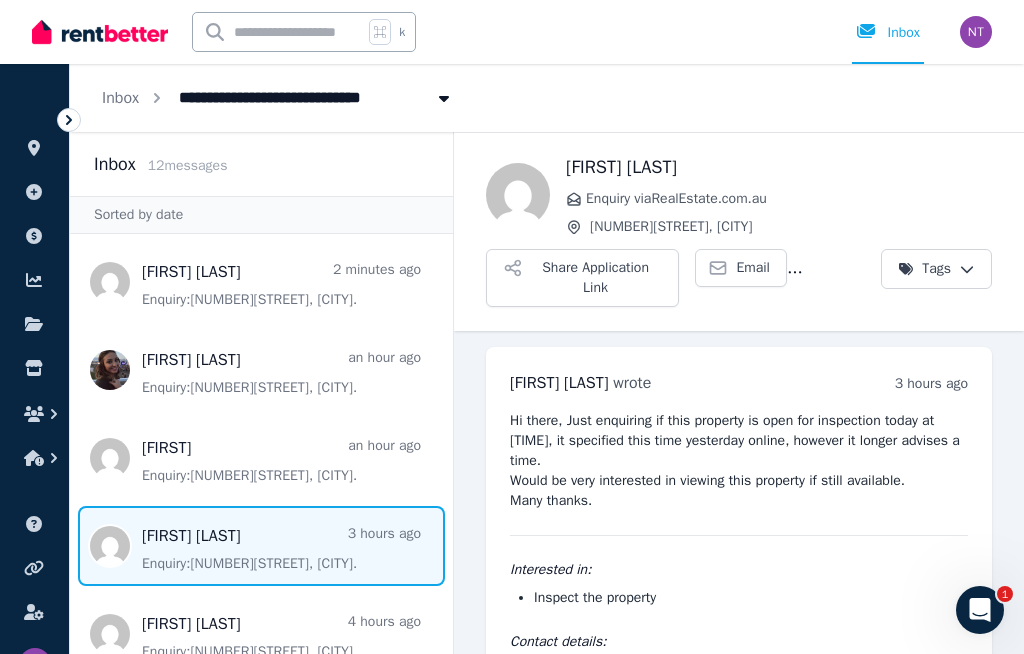 click at bounding box center (261, 282) 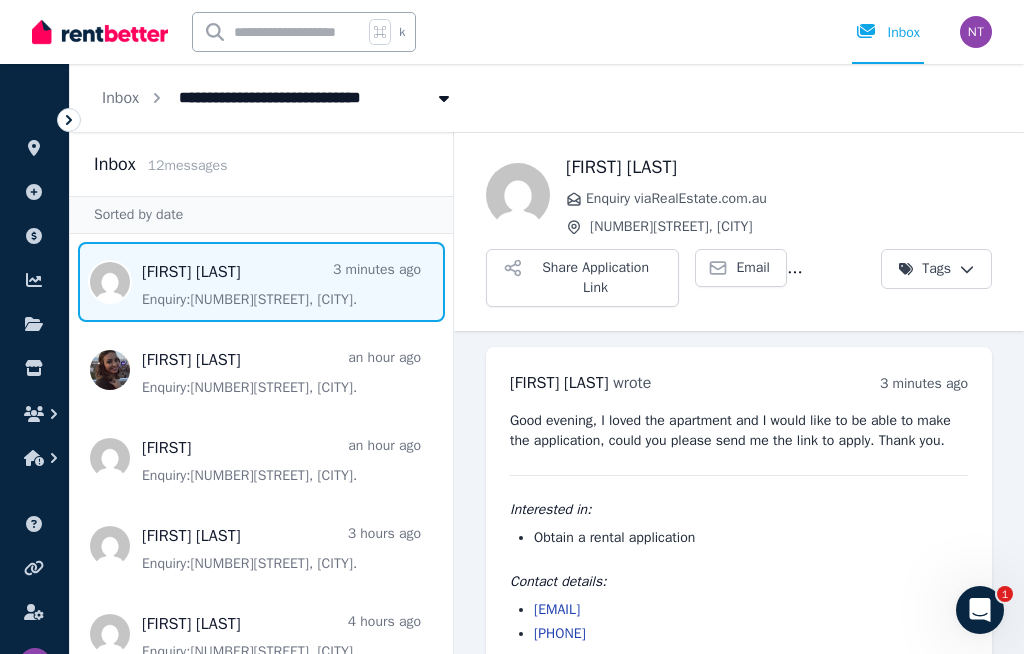 click on "Share Application Link" at bounding box center (582, 278) 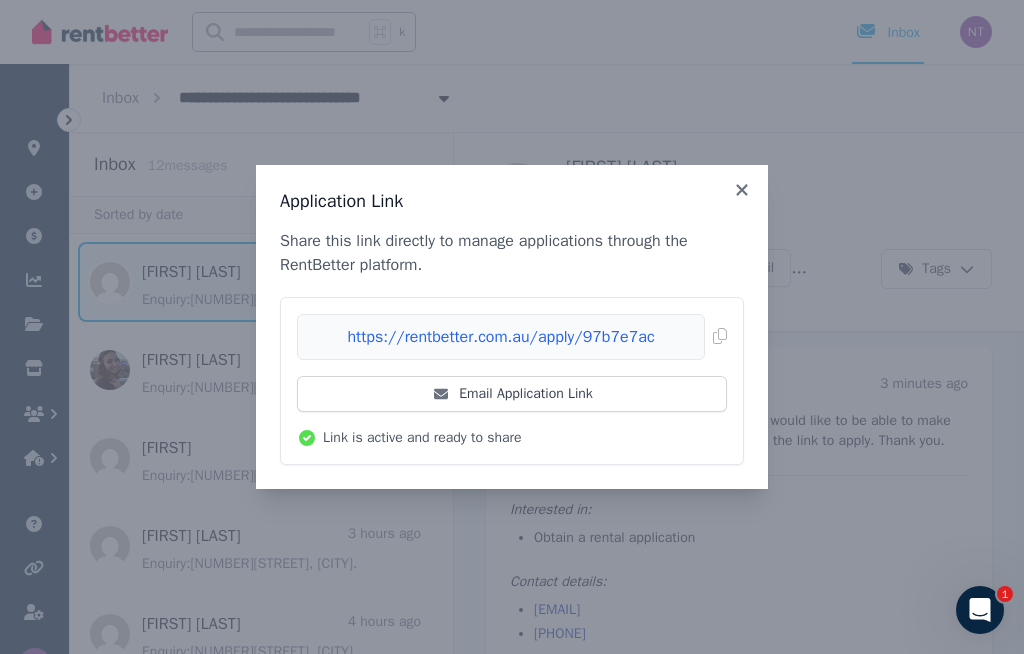 click on "Copied!" at bounding box center [512, 337] 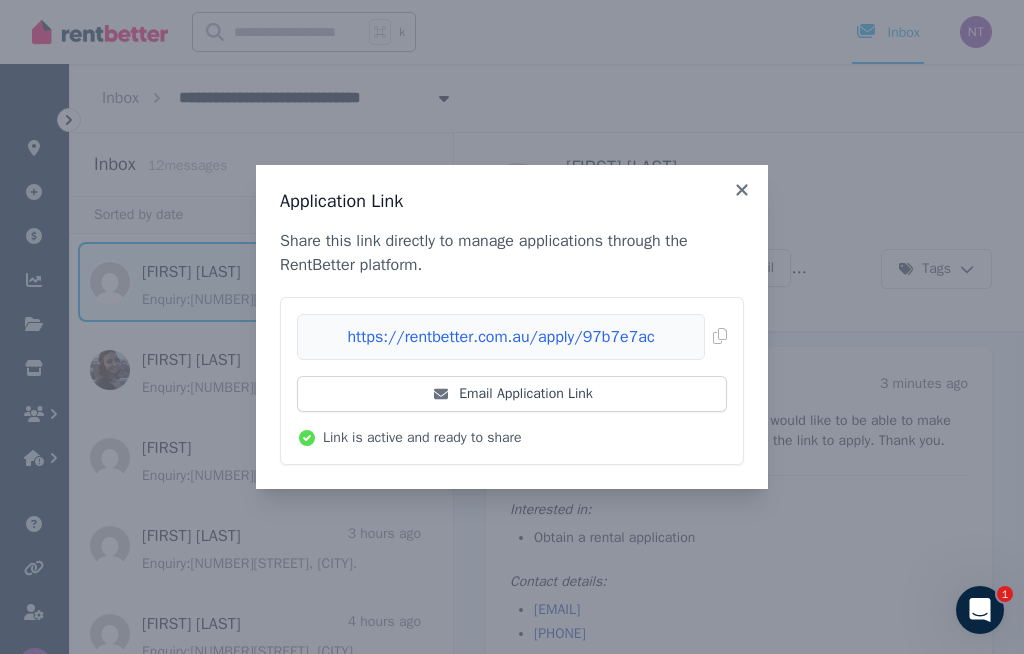click 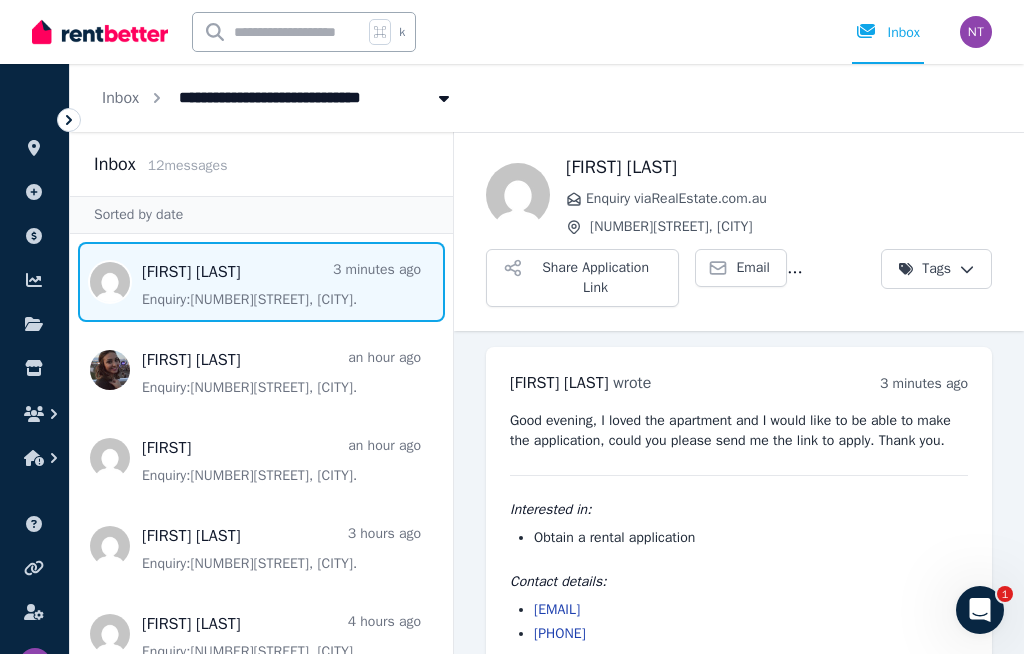 click on "Email" at bounding box center [753, 268] 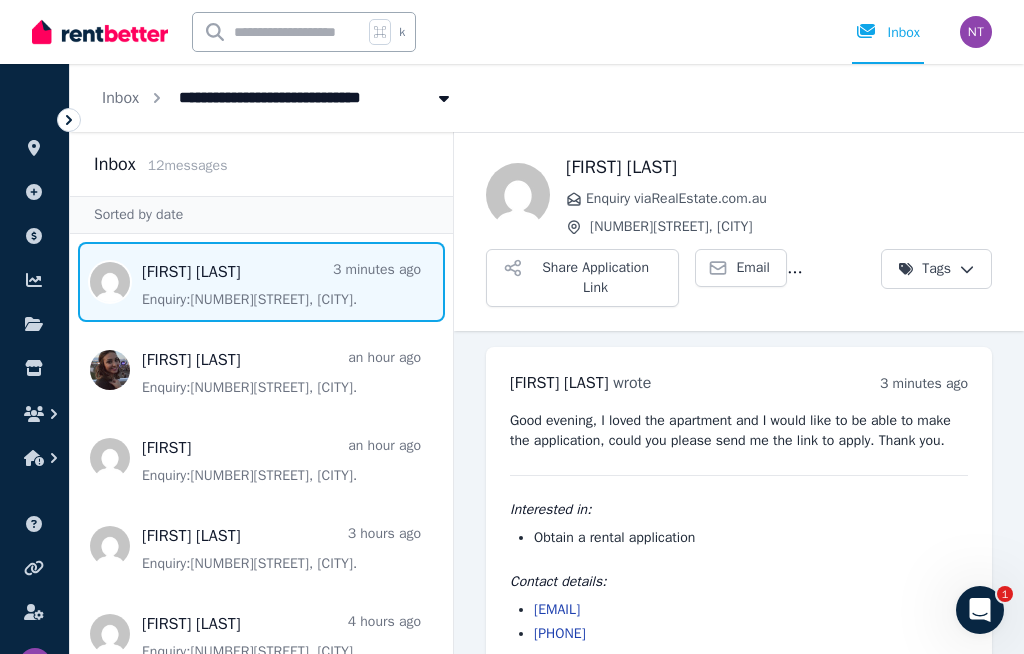 click at bounding box center (261, 458) 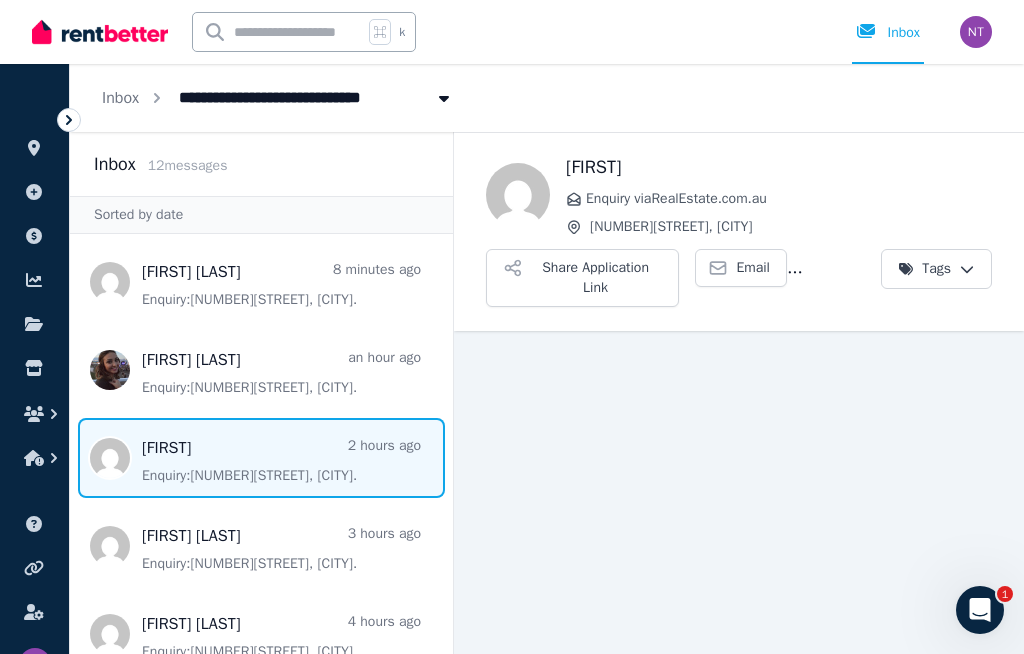 scroll, scrollTop: 69, scrollLeft: 0, axis: vertical 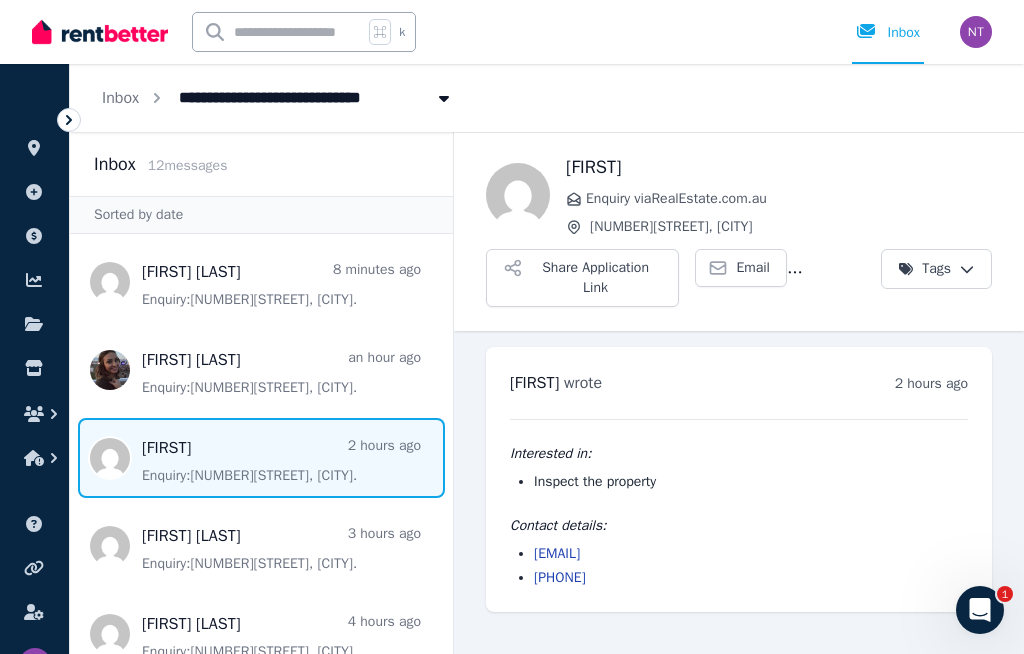 click at bounding box center (261, 370) 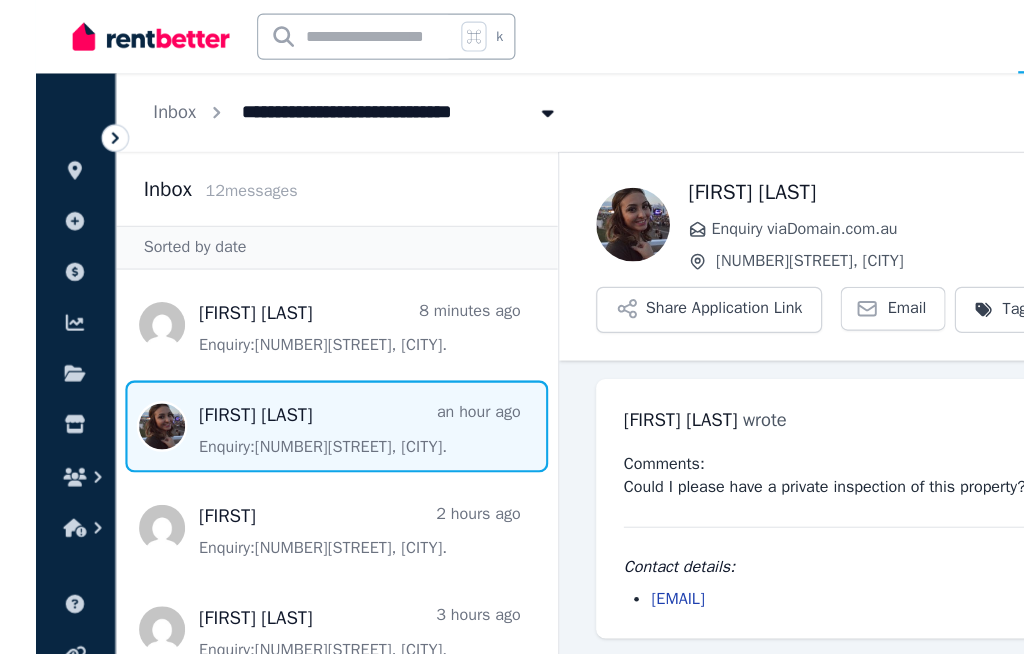 scroll, scrollTop: 32, scrollLeft: 0, axis: vertical 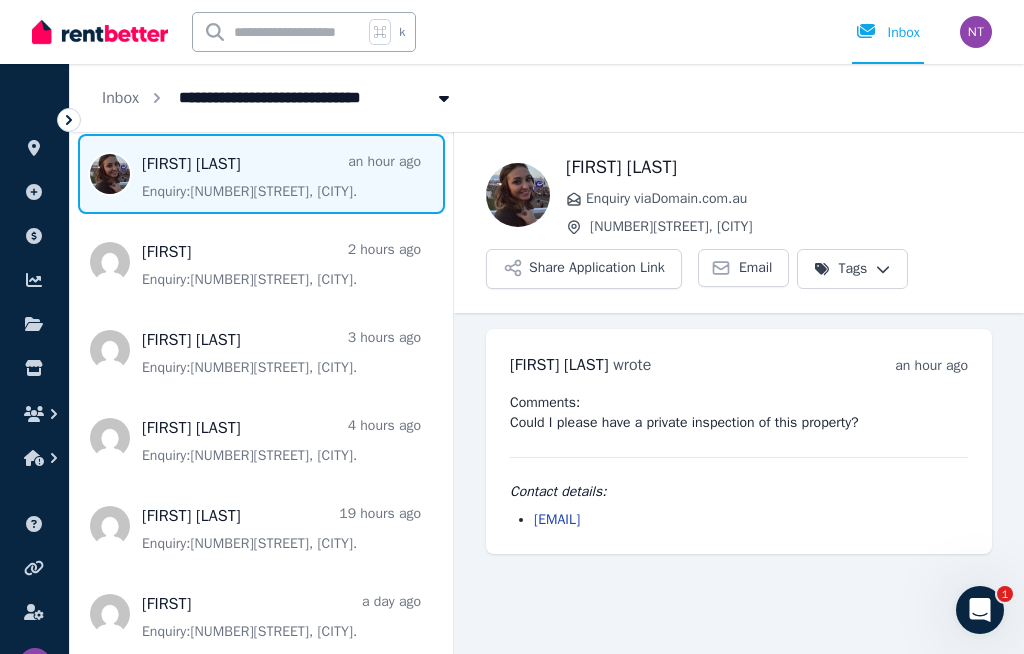 click at bounding box center [261, 438] 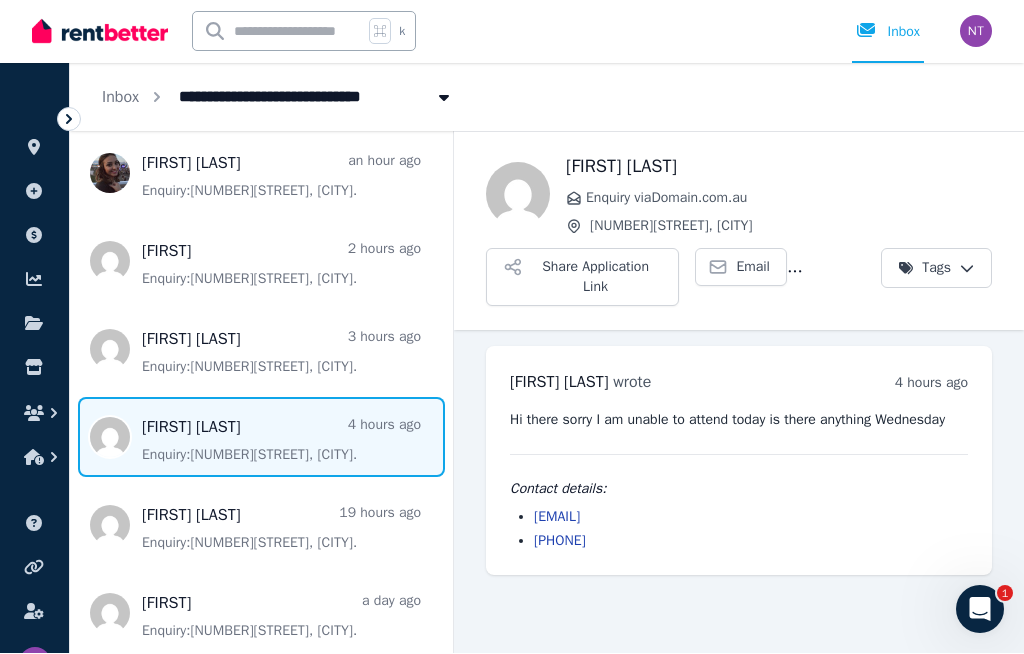 scroll, scrollTop: 69, scrollLeft: 0, axis: vertical 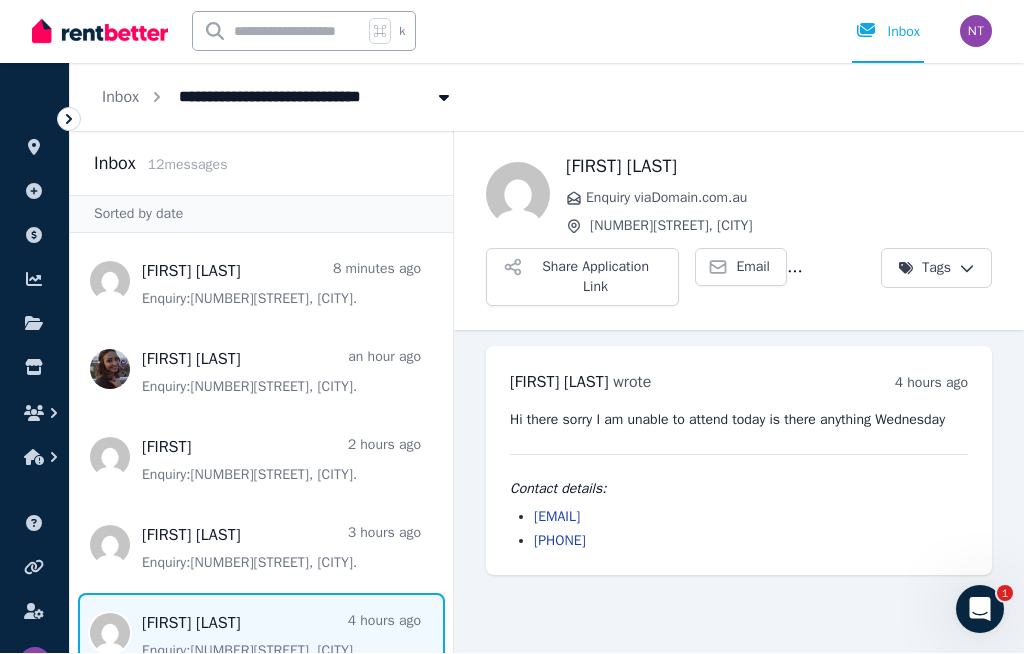 click at bounding box center (261, 370) 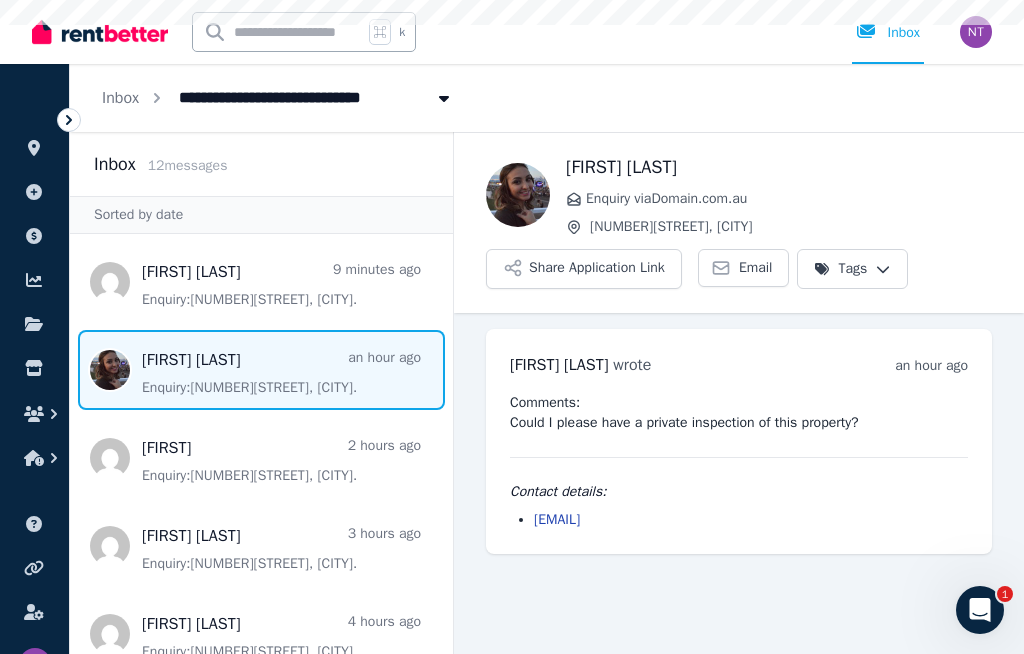 scroll, scrollTop: 69, scrollLeft: 0, axis: vertical 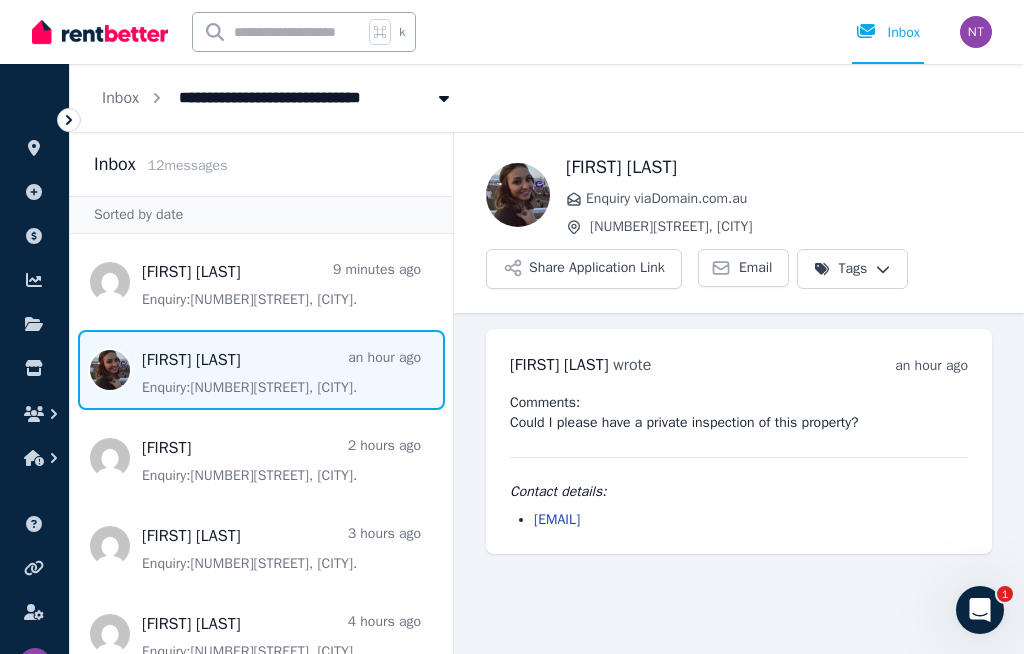 click at bounding box center (261, 458) 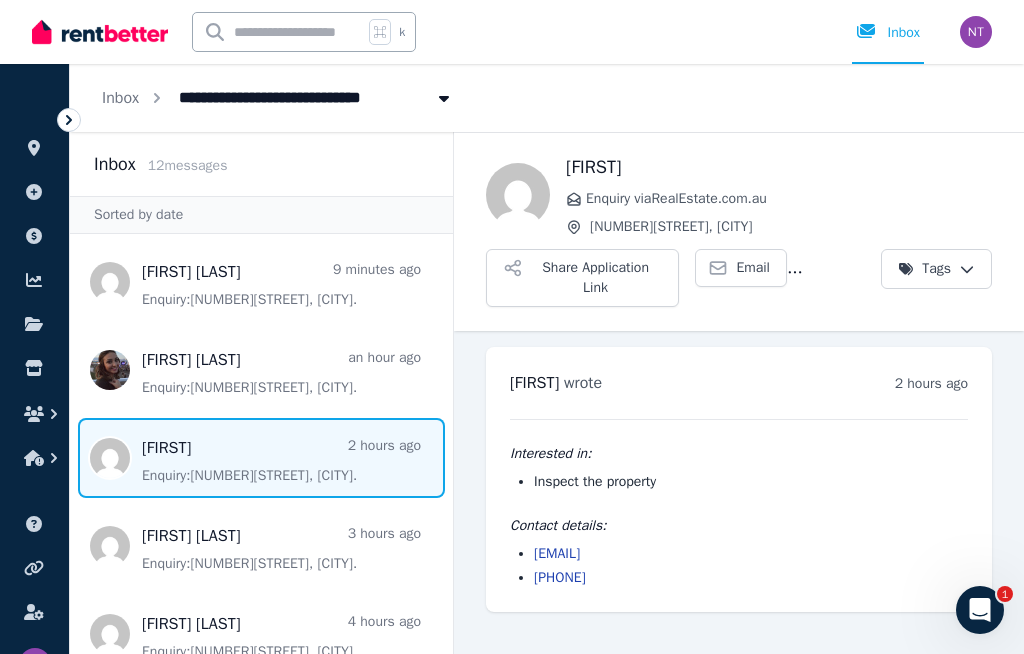 click at bounding box center [261, 546] 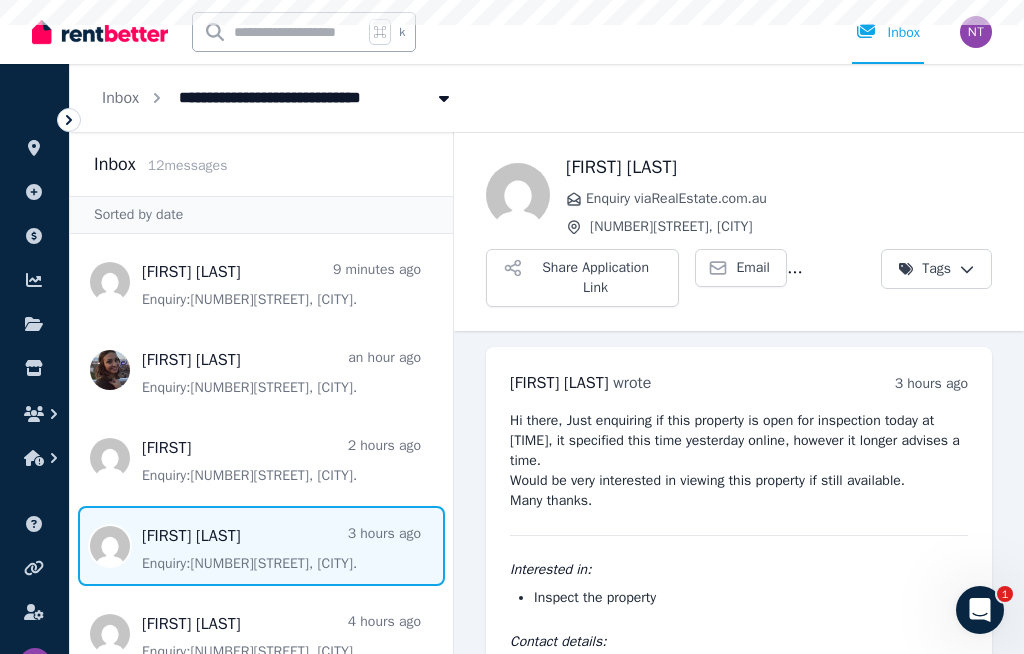 scroll, scrollTop: 69, scrollLeft: 0, axis: vertical 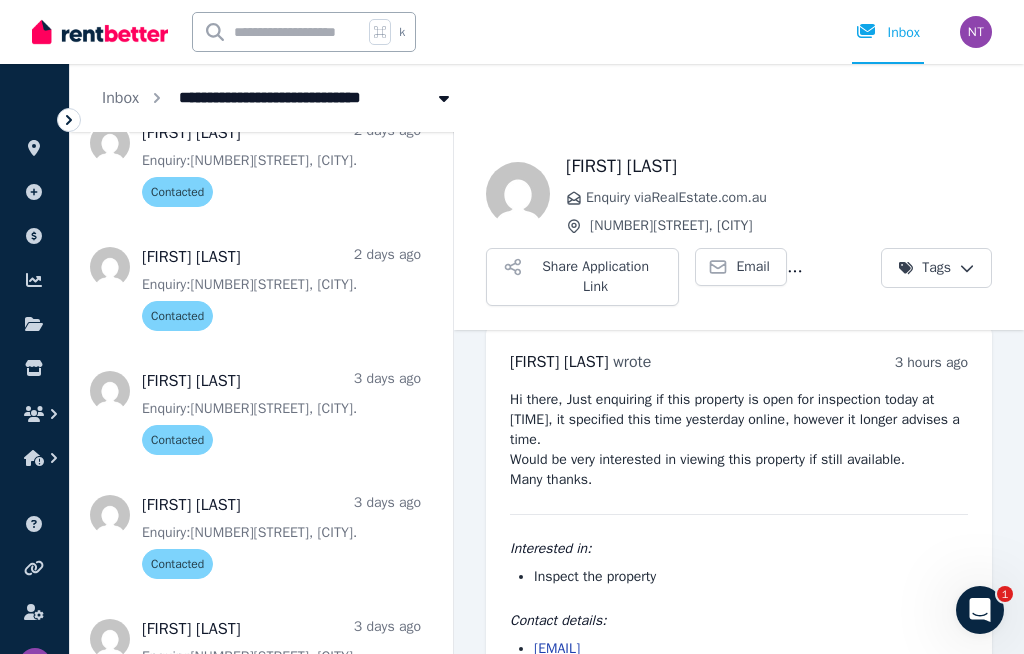 click at bounding box center (261, 409) 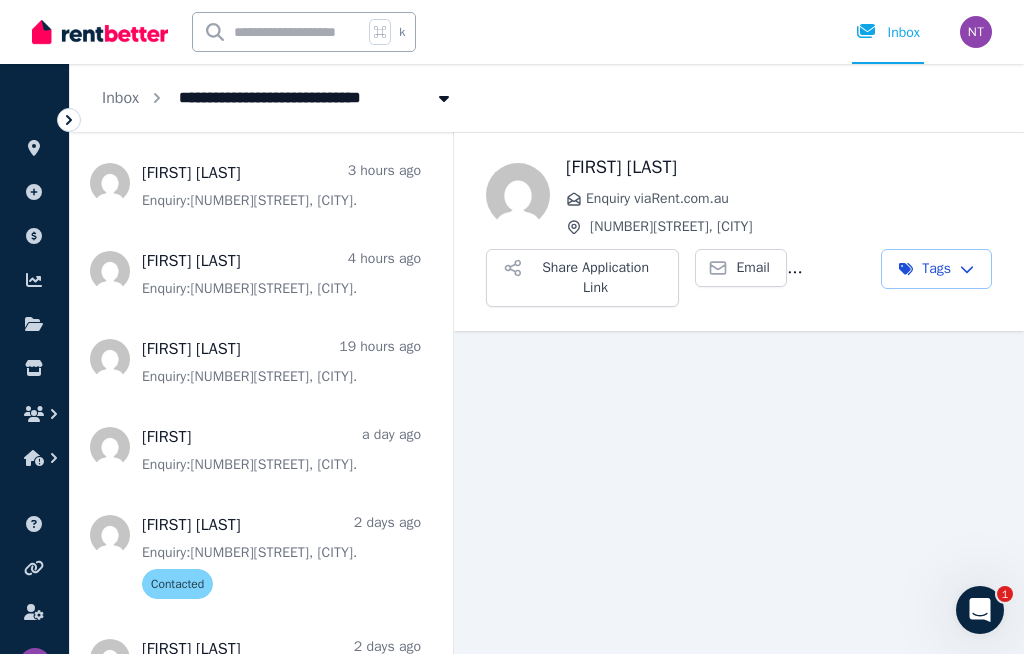 scroll, scrollTop: 341, scrollLeft: 0, axis: vertical 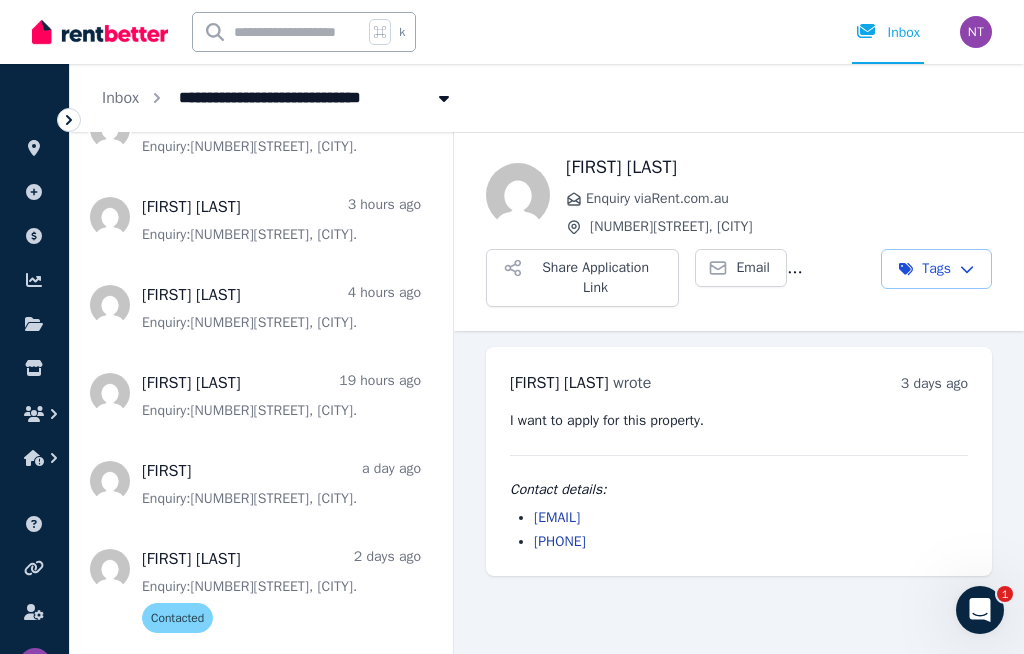 click at bounding box center [261, 393] 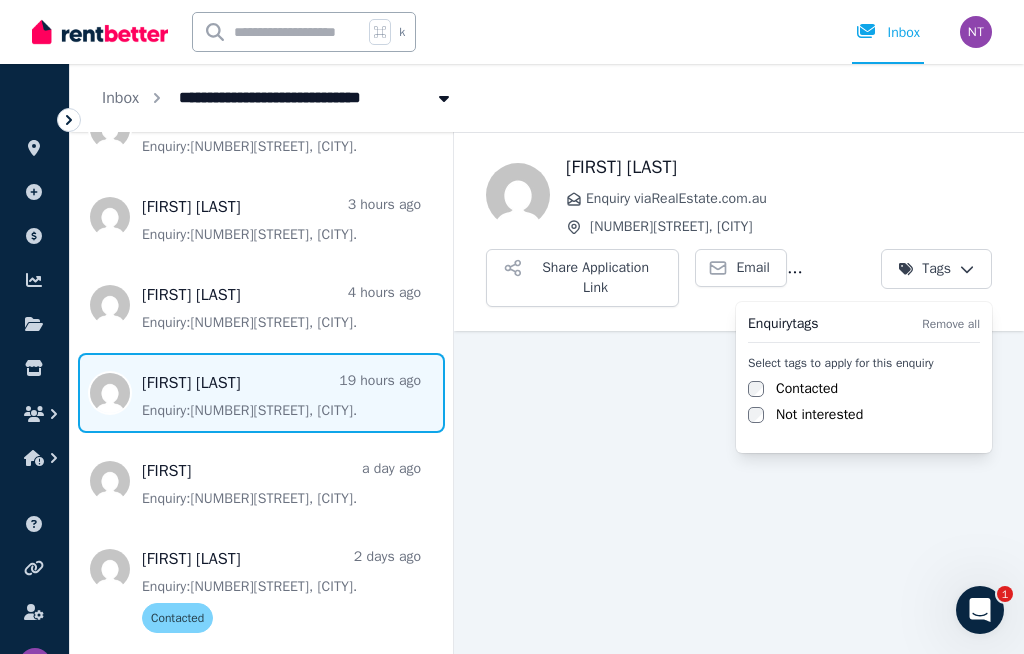 click on "Enquiry  tags Remove all Select tags to apply for this   enquiry Contacted Not interested" at bounding box center (864, 377) 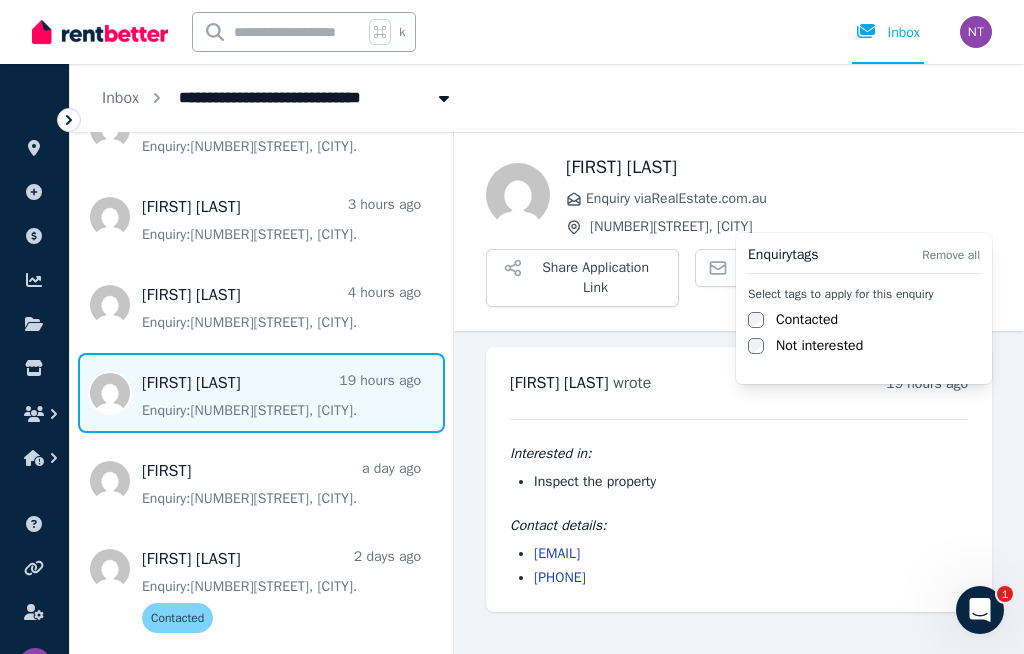 scroll, scrollTop: 69, scrollLeft: 0, axis: vertical 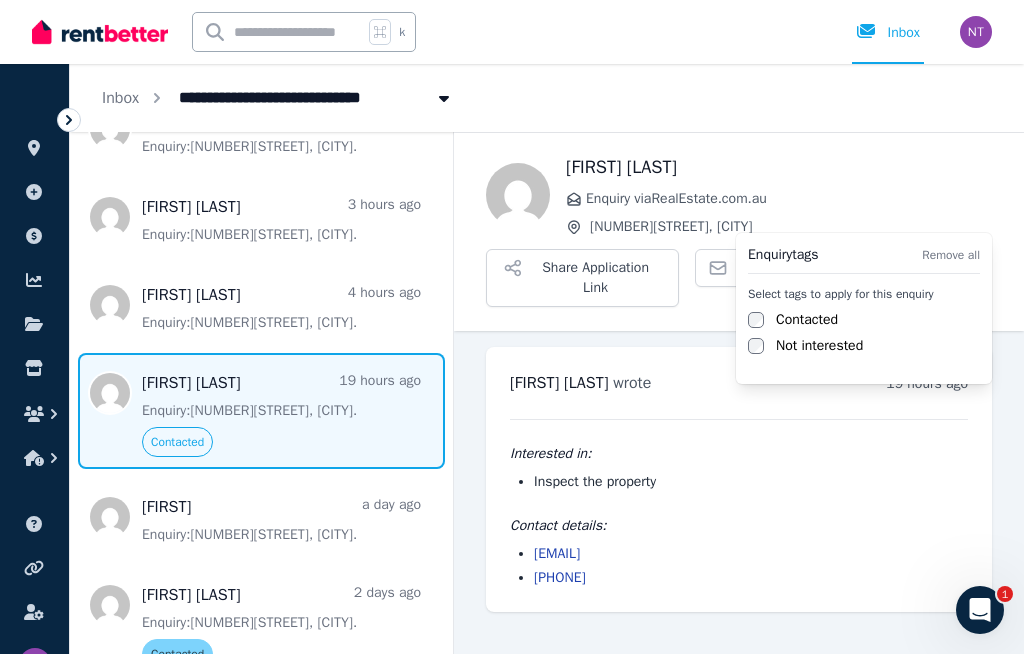 click on "**********" at bounding box center (512, 327) 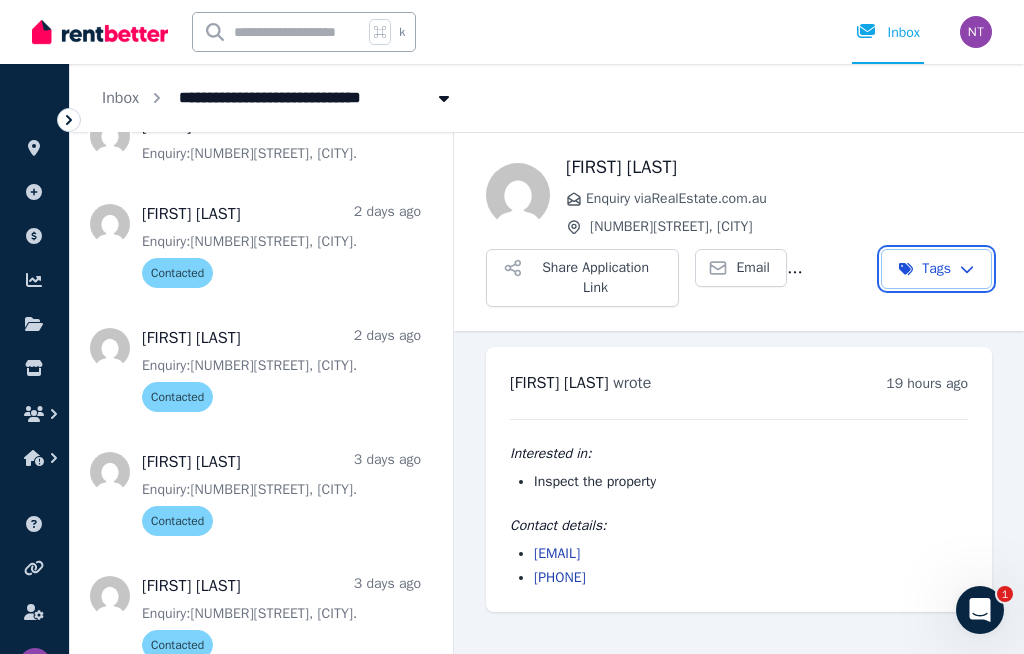 scroll, scrollTop: 706, scrollLeft: 0, axis: vertical 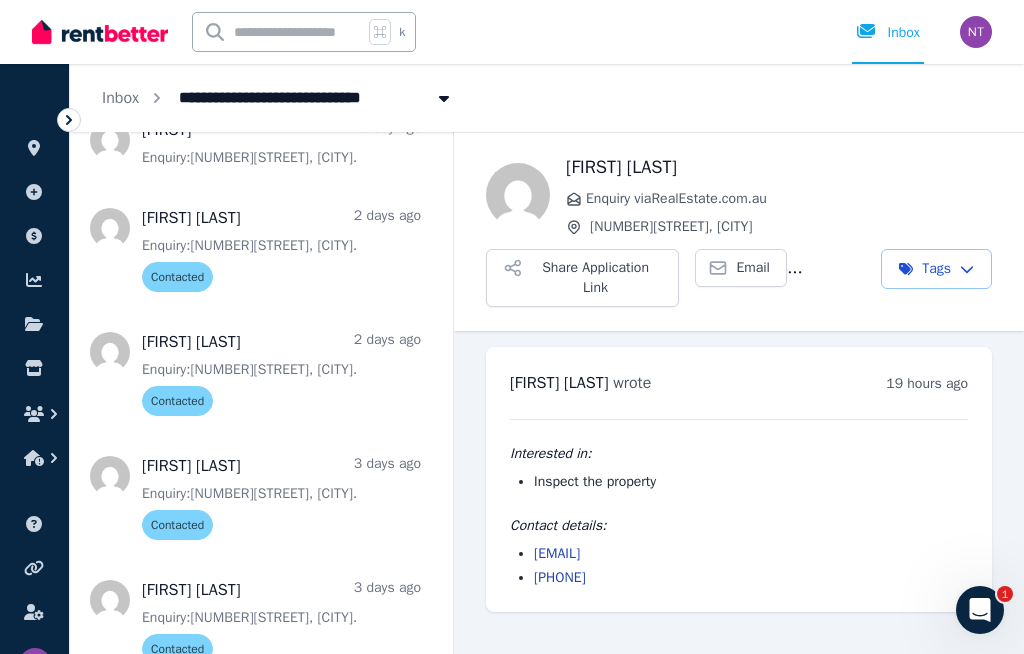 click at bounding box center [261, 370] 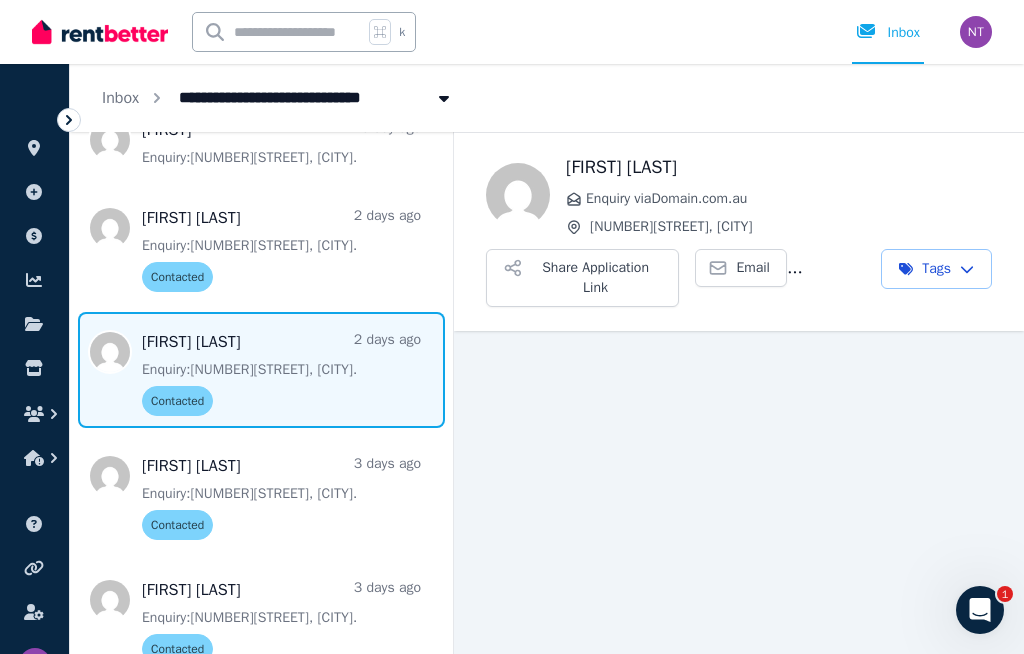 scroll, scrollTop: 69, scrollLeft: 0, axis: vertical 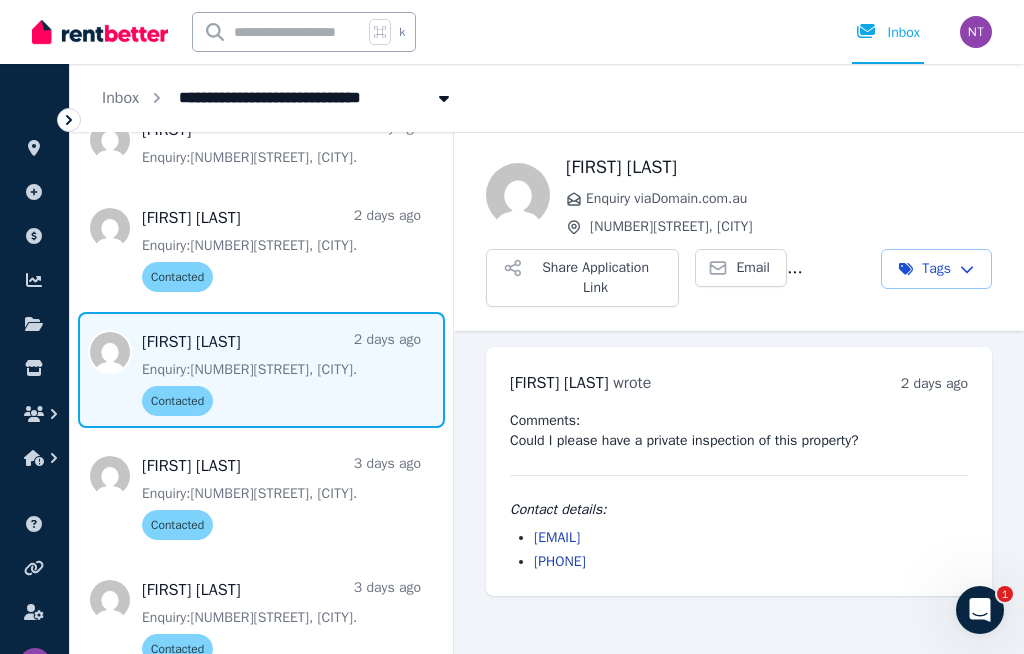 click on "Email" at bounding box center (753, 268) 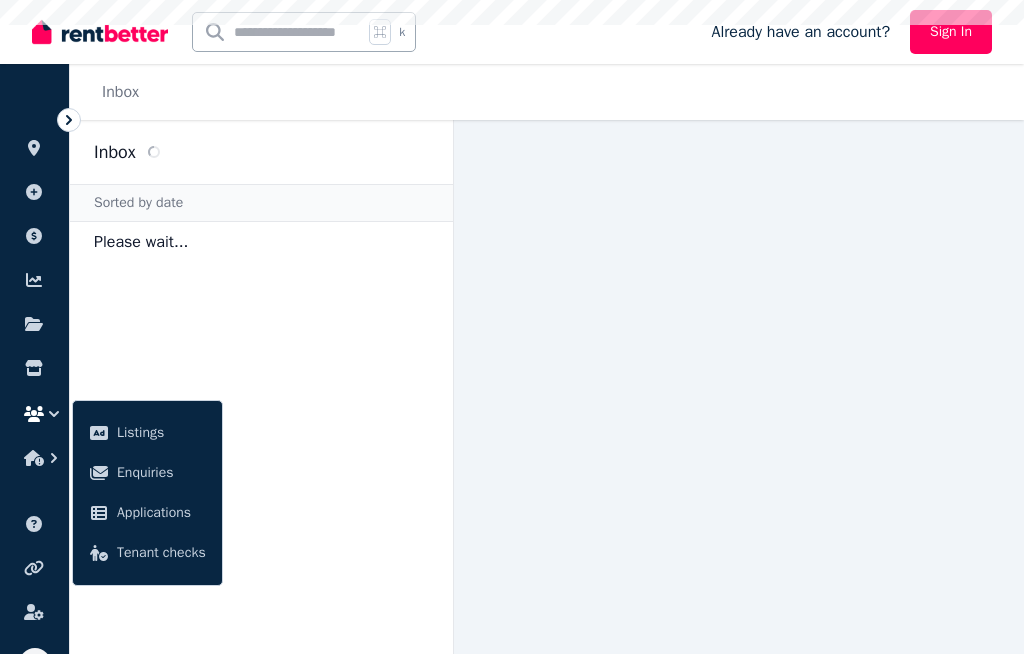 scroll, scrollTop: 0, scrollLeft: 0, axis: both 